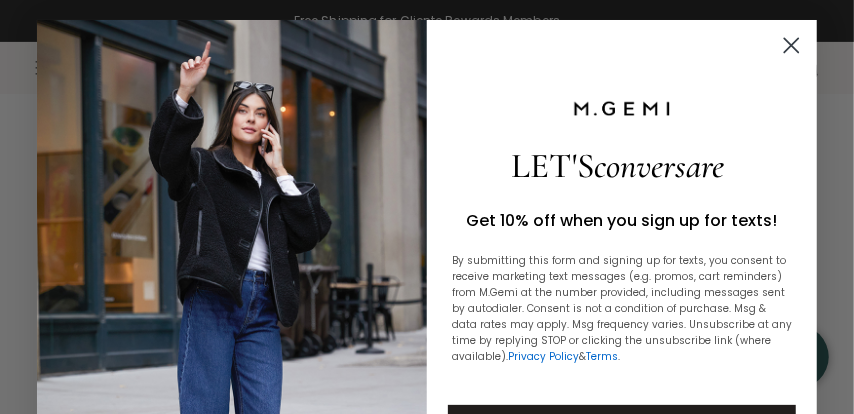 scroll, scrollTop: 357, scrollLeft: 0, axis: vertical 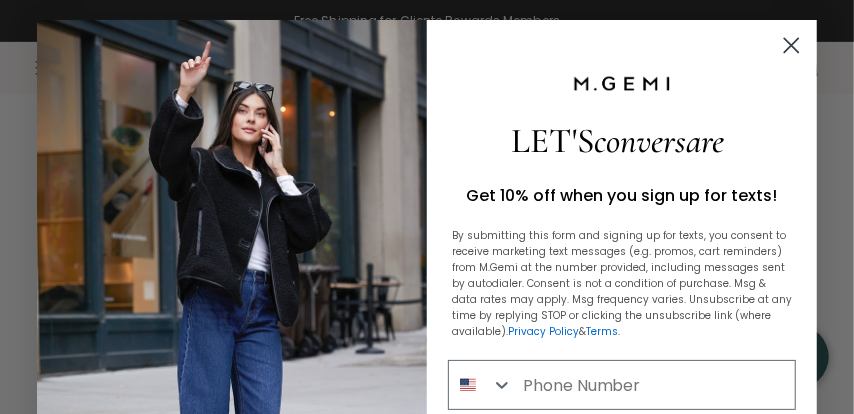 click 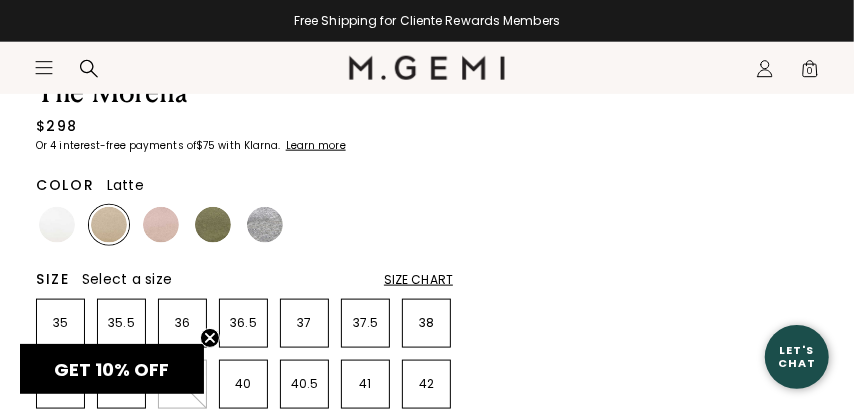 scroll, scrollTop: 892, scrollLeft: 0, axis: vertical 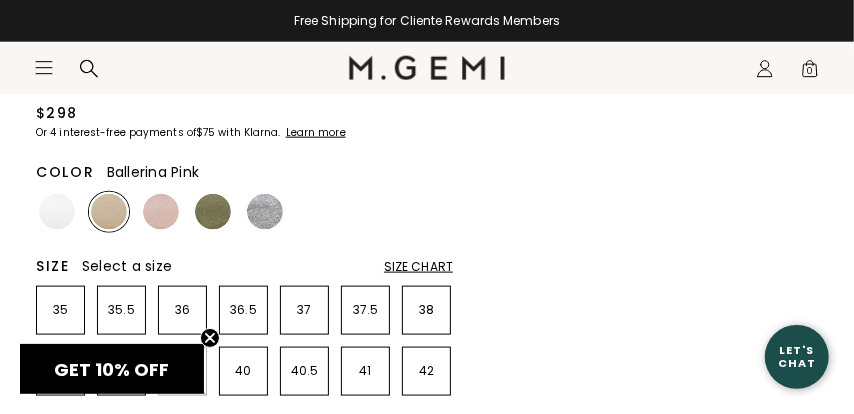 click at bounding box center [161, 212] 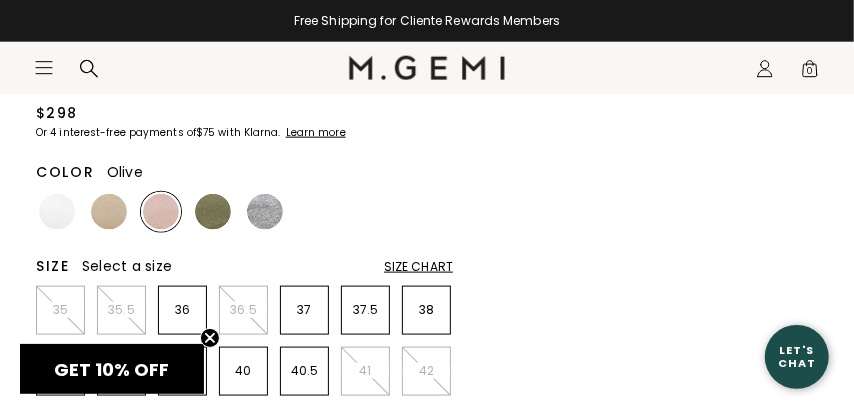 click at bounding box center [213, 212] 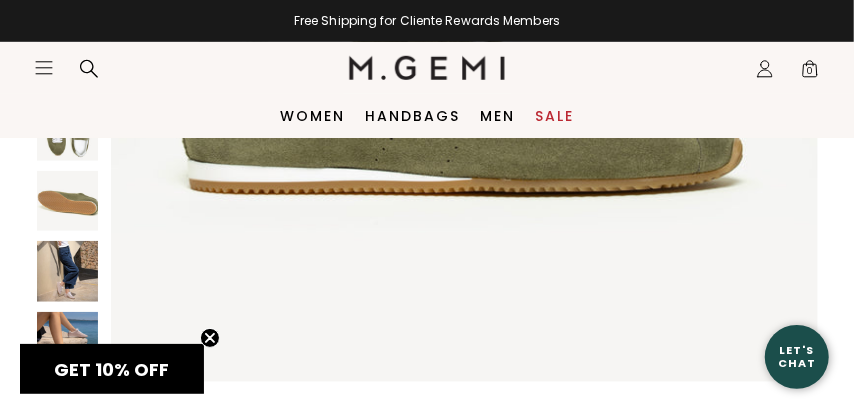 scroll, scrollTop: 297, scrollLeft: 0, axis: vertical 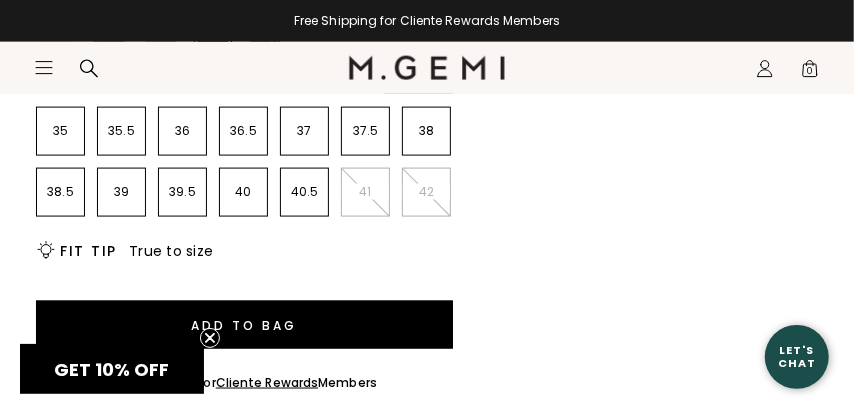click on "True to size" at bounding box center (171, 251) 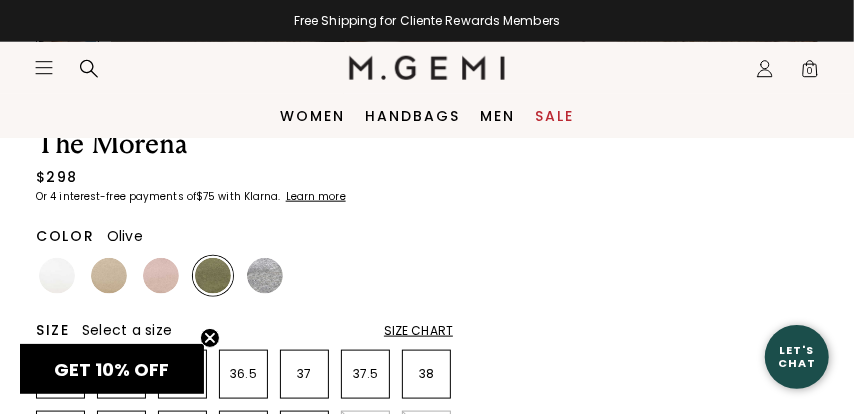 scroll, scrollTop: 773, scrollLeft: 0, axis: vertical 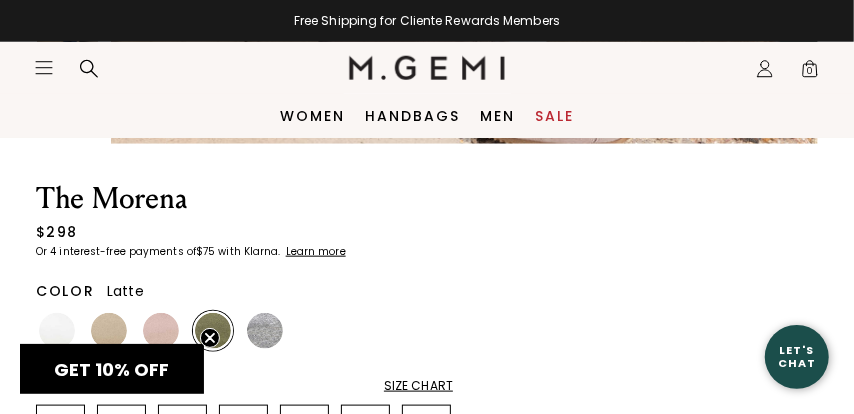 drag, startPoint x: 103, startPoint y: 330, endPoint x: 315, endPoint y: 273, distance: 219.52904 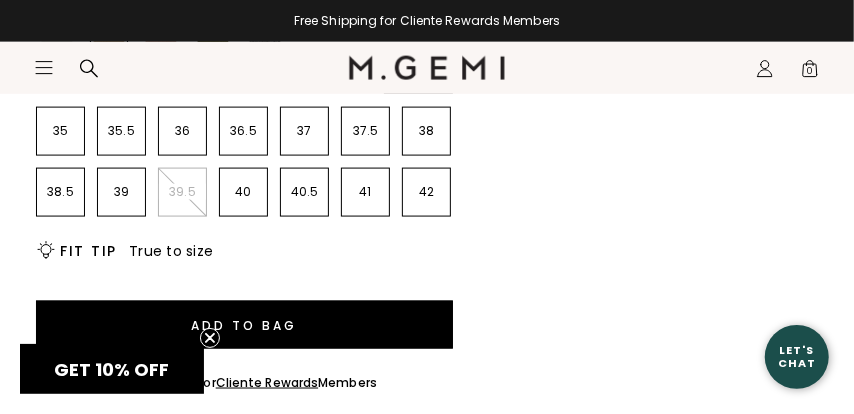 scroll, scrollTop: 0, scrollLeft: 0, axis: both 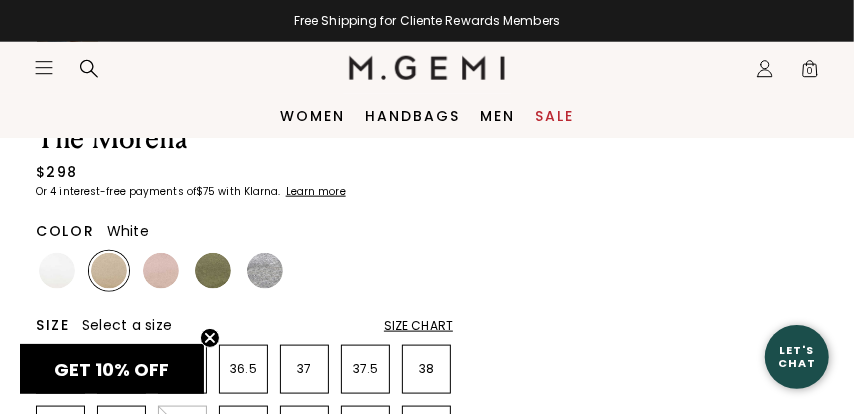 click at bounding box center [57, 271] 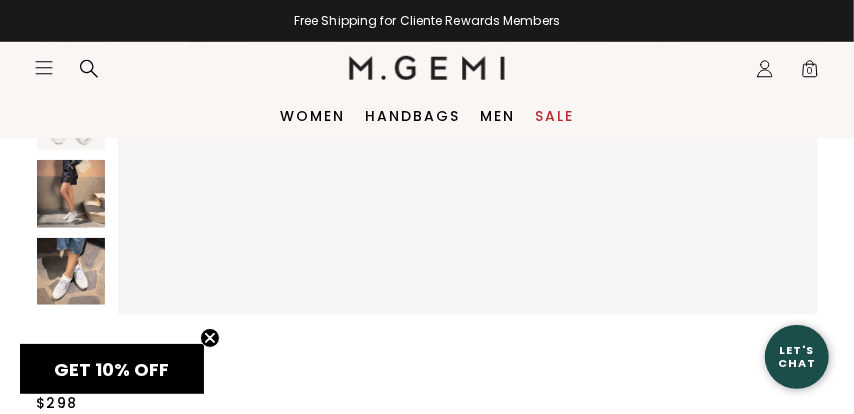 scroll, scrollTop: 357, scrollLeft: 0, axis: vertical 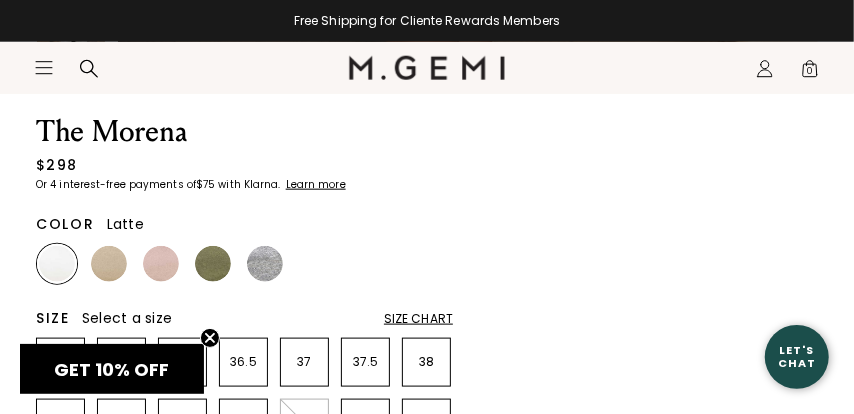 click at bounding box center [109, 264] 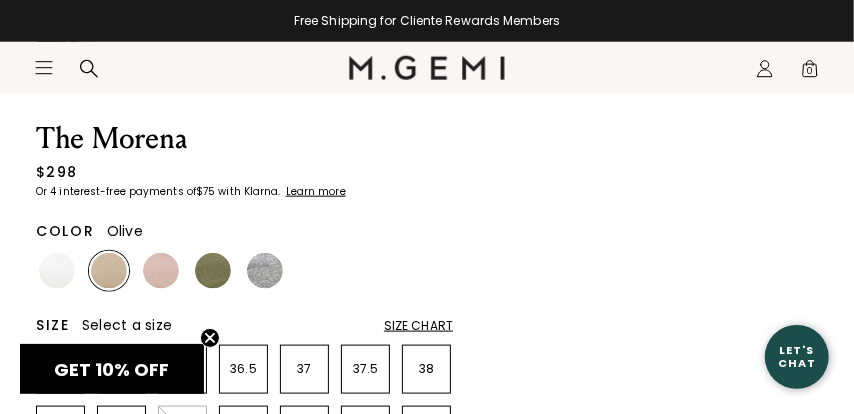 scroll, scrollTop: 0, scrollLeft: 0, axis: both 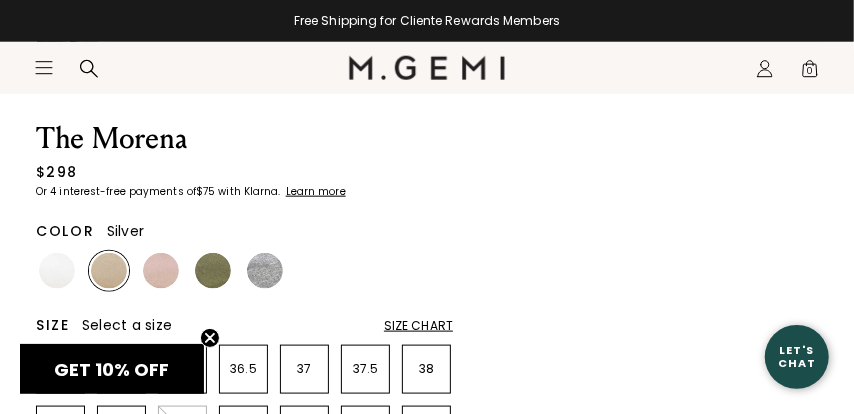 click at bounding box center [265, 271] 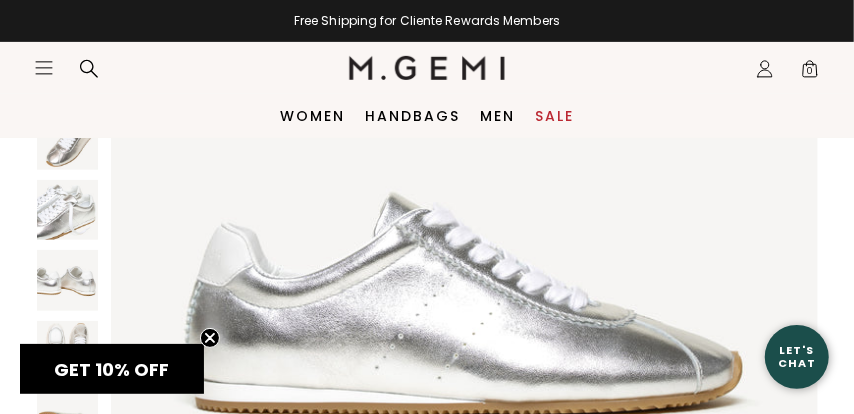 scroll, scrollTop: 298, scrollLeft: 0, axis: vertical 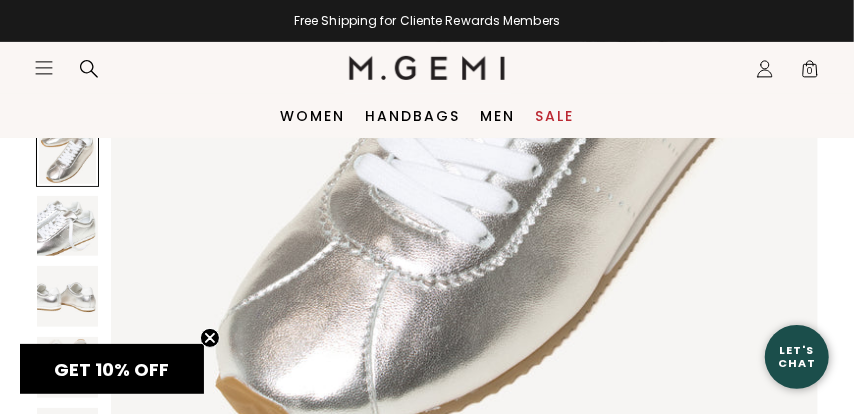 drag, startPoint x: 33, startPoint y: 63, endPoint x: 221, endPoint y: 69, distance: 188.09572 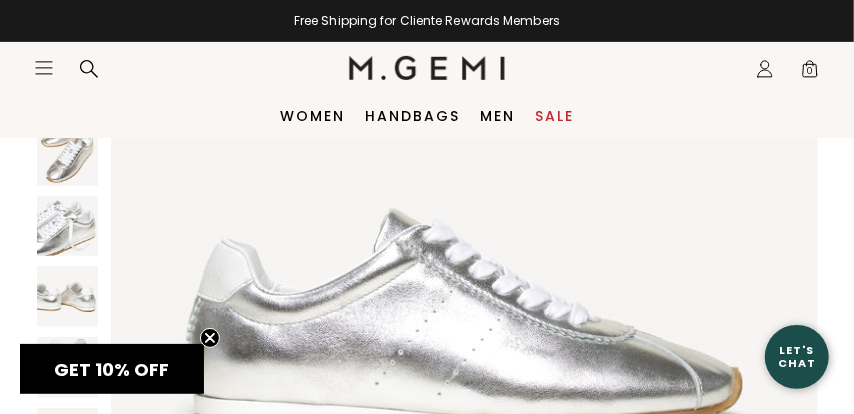 scroll, scrollTop: 0, scrollLeft: 0, axis: both 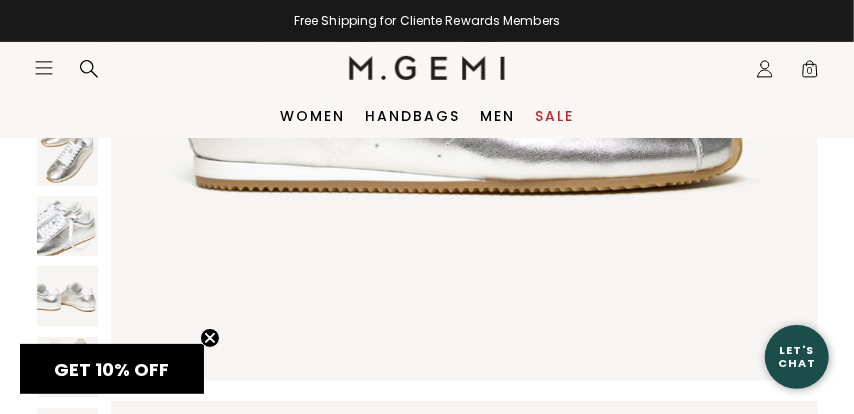 click on "Icons/20x20/hamburger@2x" 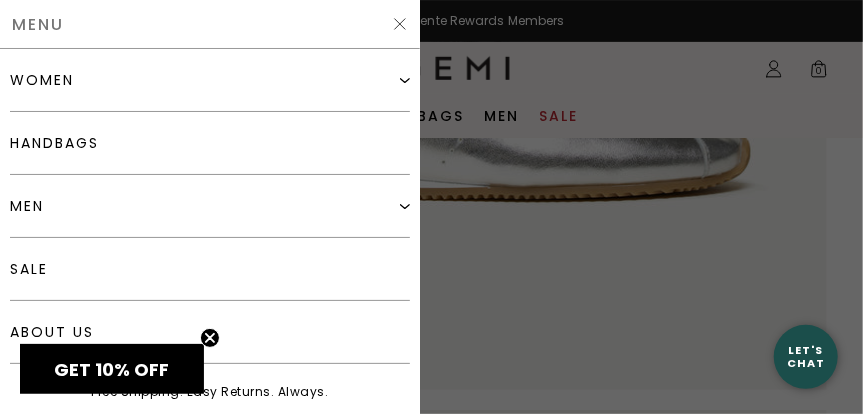 click on "women" at bounding box center (210, 80) 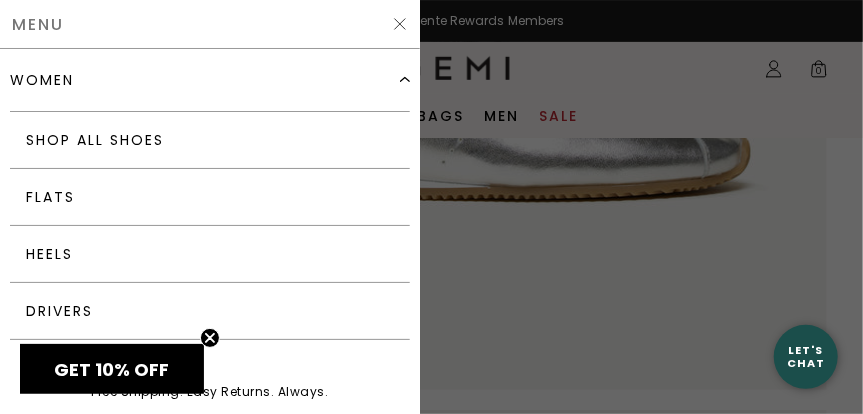 click at bounding box center [431, 207] 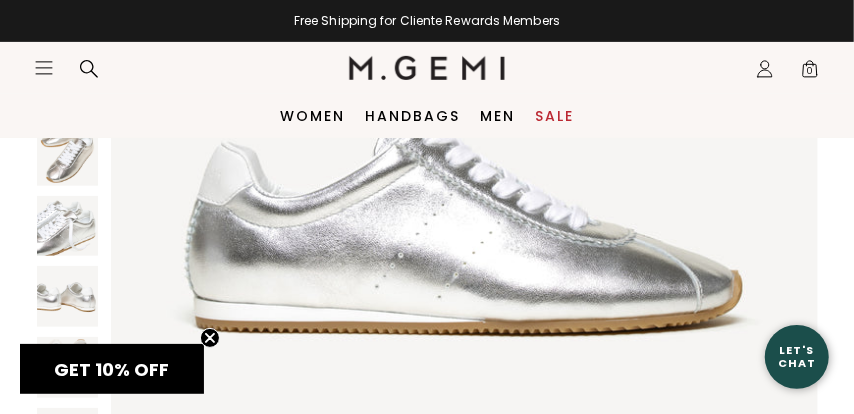 scroll, scrollTop: 0, scrollLeft: 0, axis: both 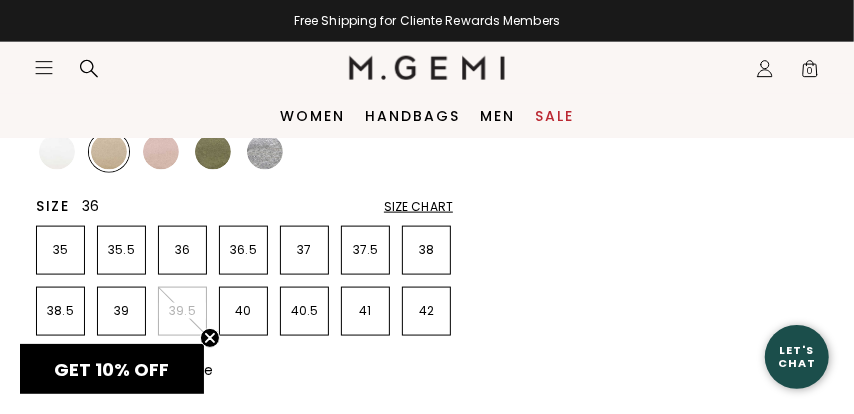click on "36" at bounding box center (182, 250) 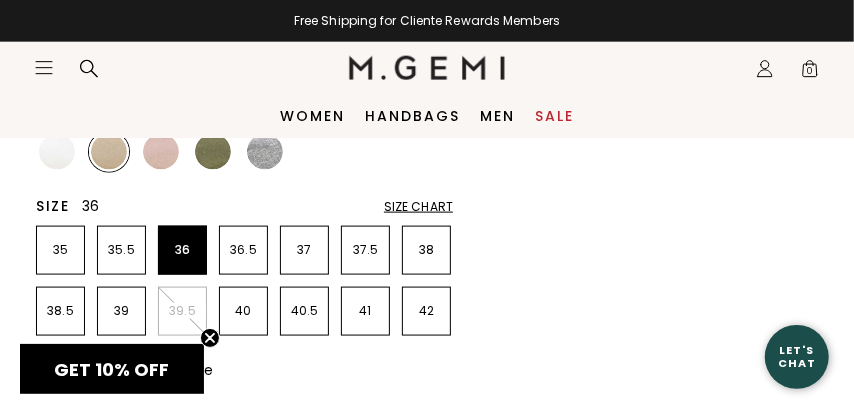 click on "36" at bounding box center [182, 250] 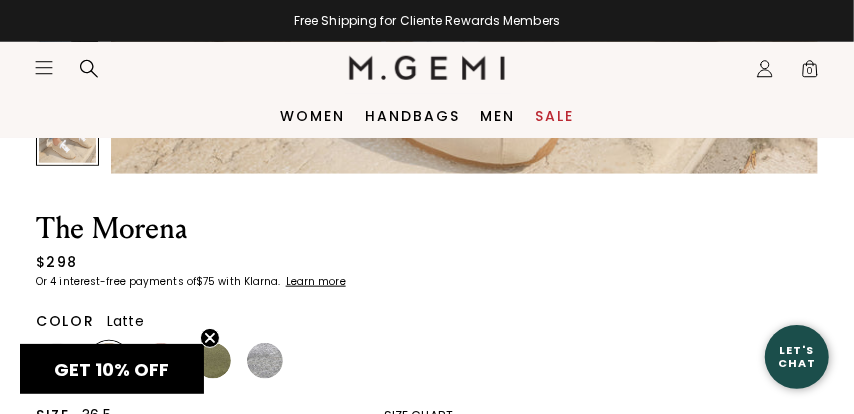 scroll, scrollTop: 654, scrollLeft: 0, axis: vertical 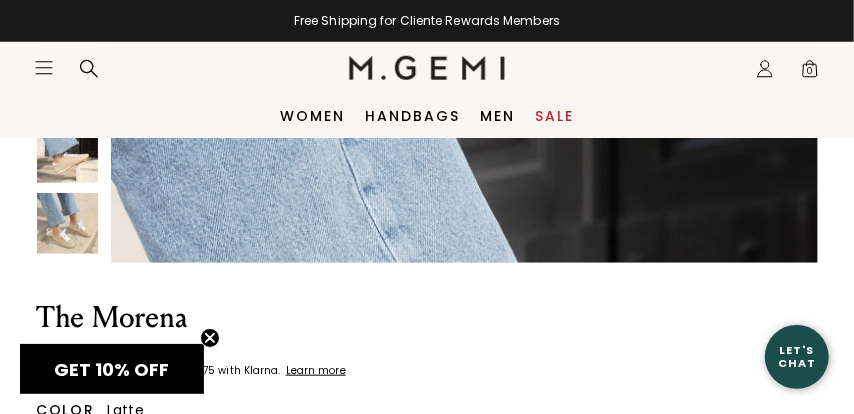 click 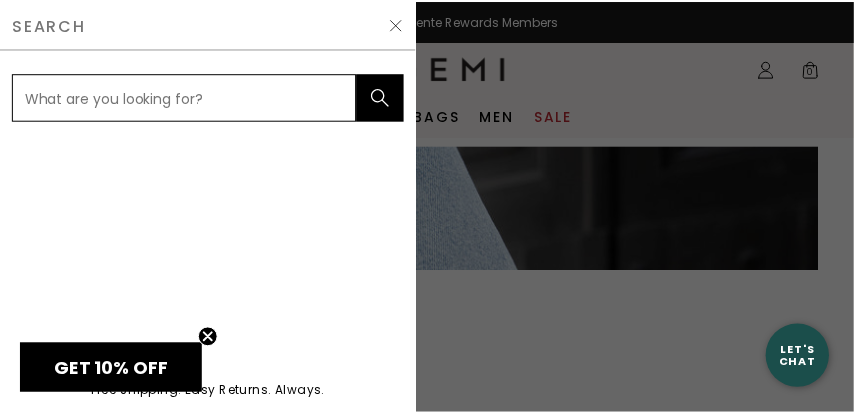 scroll, scrollTop: 5294, scrollLeft: 0, axis: vertical 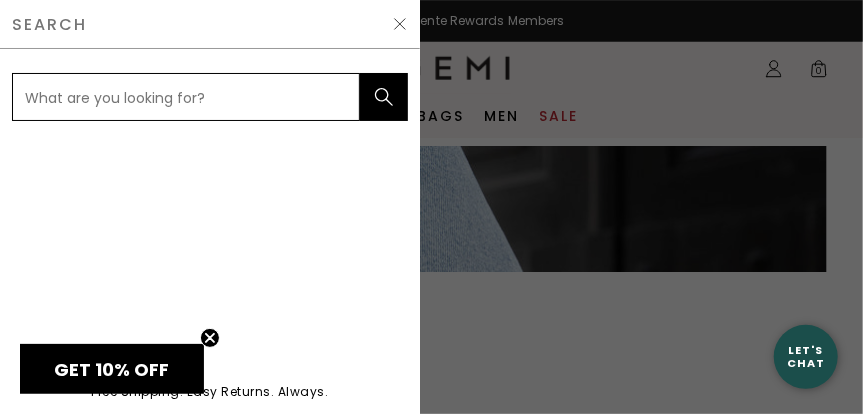 click at bounding box center [186, 97] 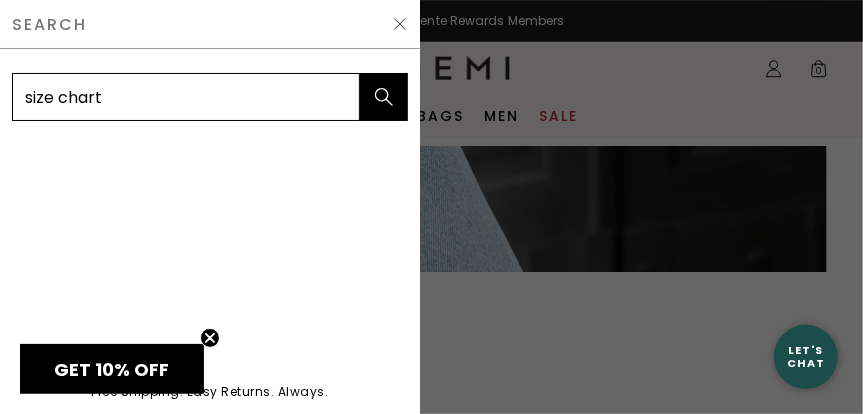 type on "size chart" 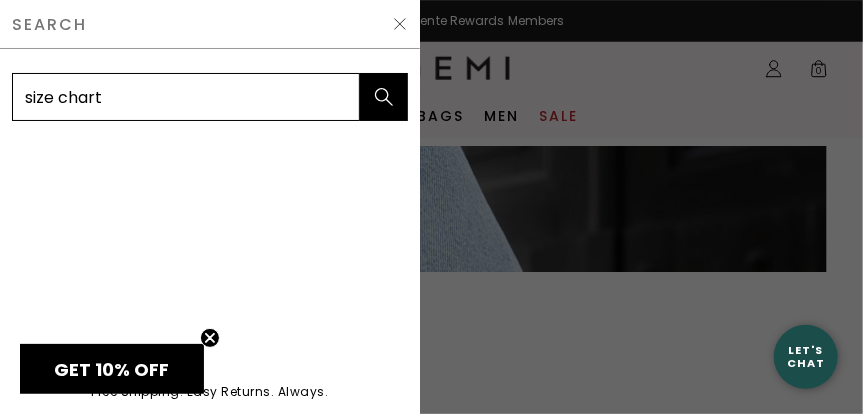 drag, startPoint x: 120, startPoint y: 107, endPoint x: -50, endPoint y: 107, distance: 170 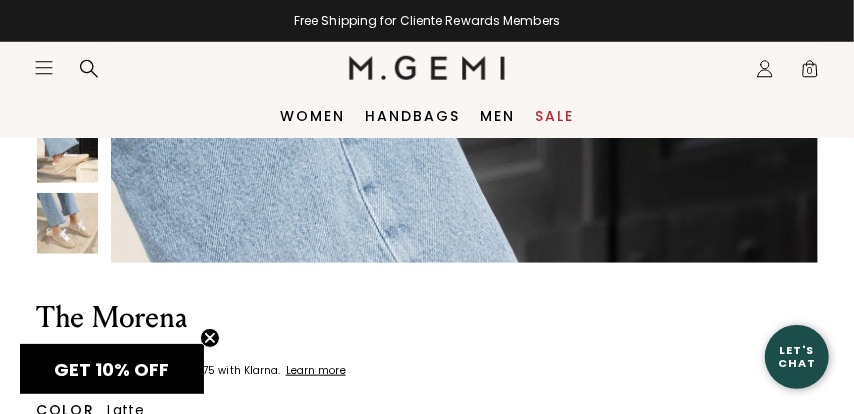 scroll, scrollTop: 5237, scrollLeft: 0, axis: vertical 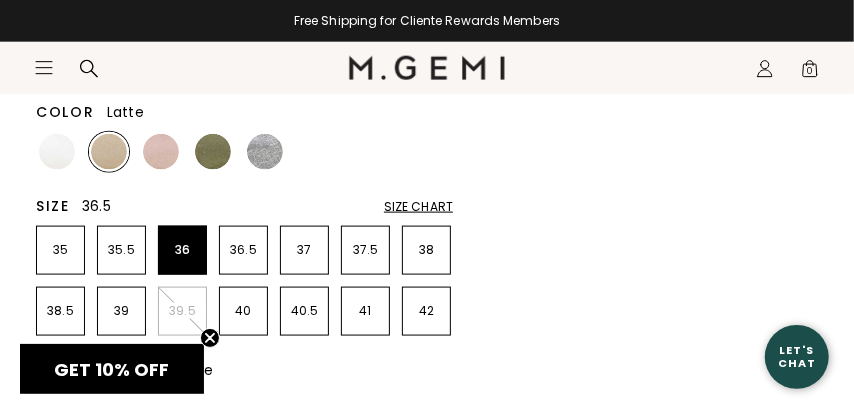 click on "36.5" at bounding box center [243, 250] 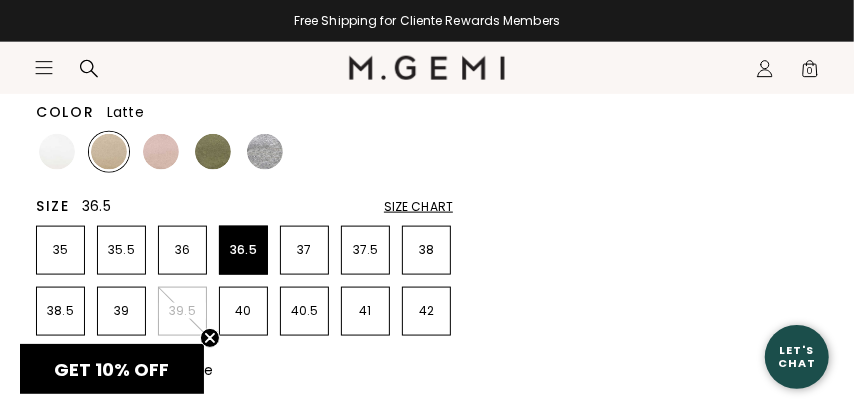 scroll, scrollTop: 0, scrollLeft: 0, axis: both 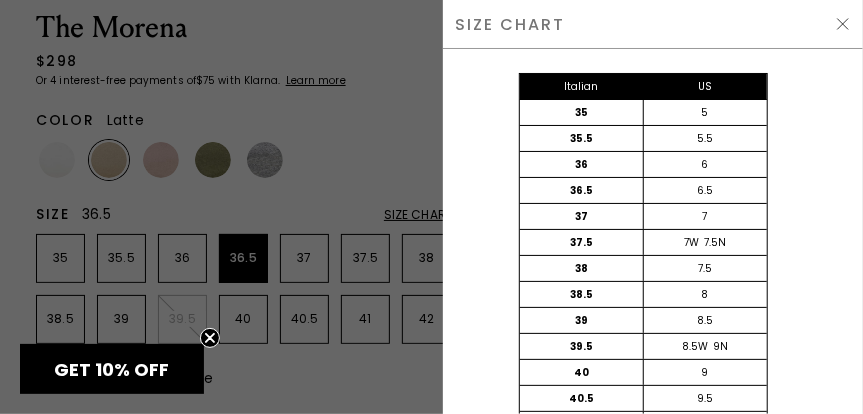 click on "36.5" at bounding box center [582, 190] 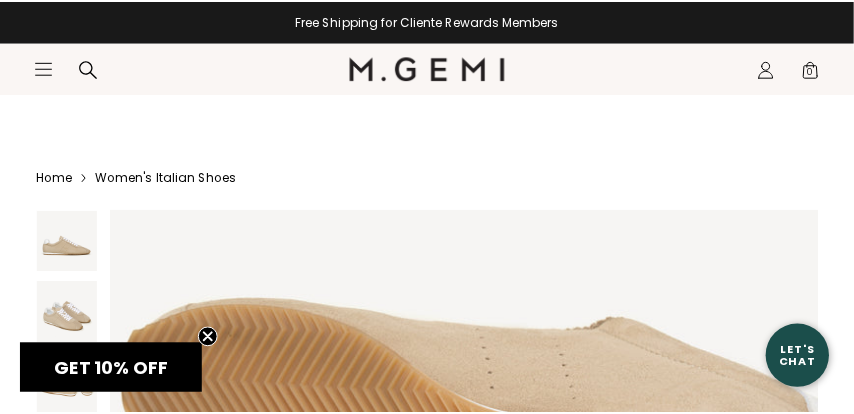 scroll, scrollTop: 942, scrollLeft: 0, axis: vertical 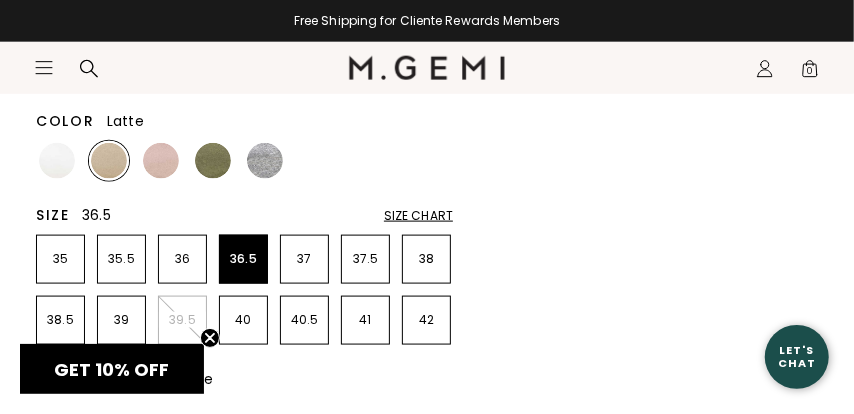 click on "Size Chart" at bounding box center (418, 216) 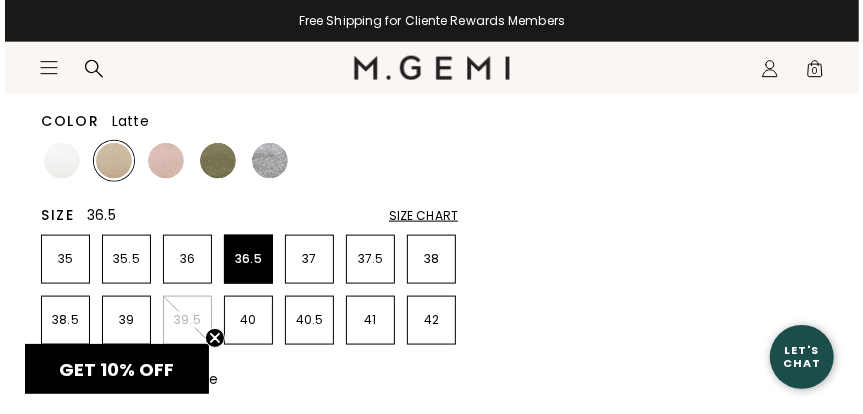 scroll, scrollTop: 0, scrollLeft: 0, axis: both 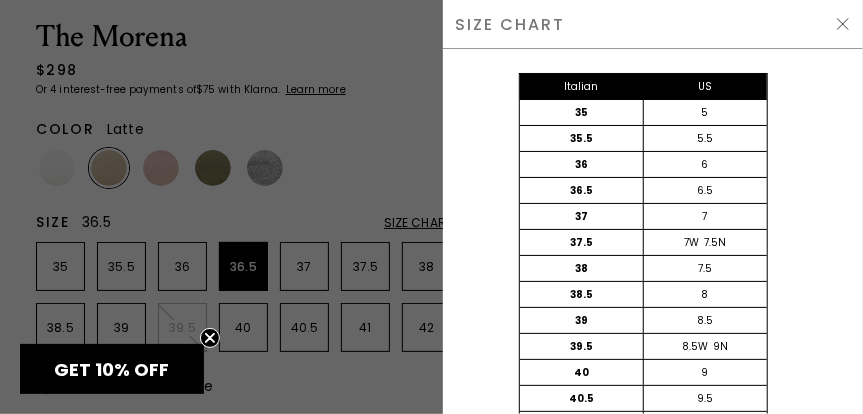 click at bounding box center (431, 207) 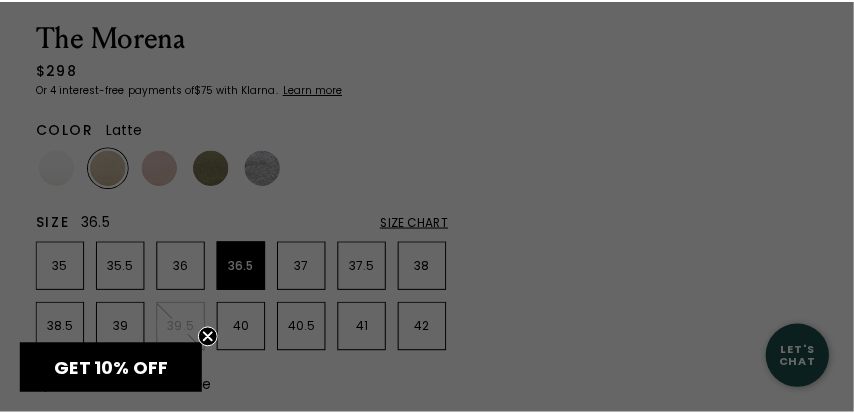 scroll, scrollTop: 942, scrollLeft: 0, axis: vertical 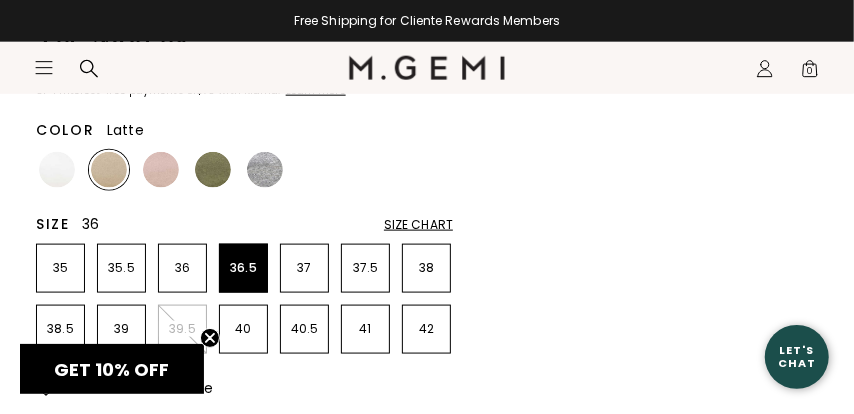 click on "36" at bounding box center [182, 268] 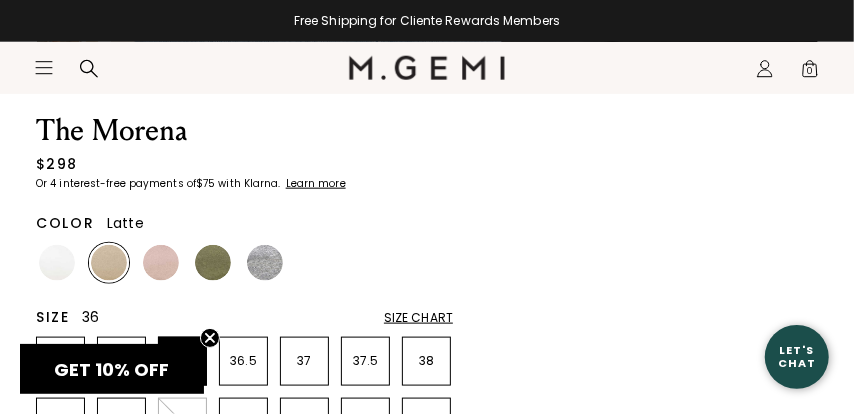 scroll, scrollTop: 875, scrollLeft: 0, axis: vertical 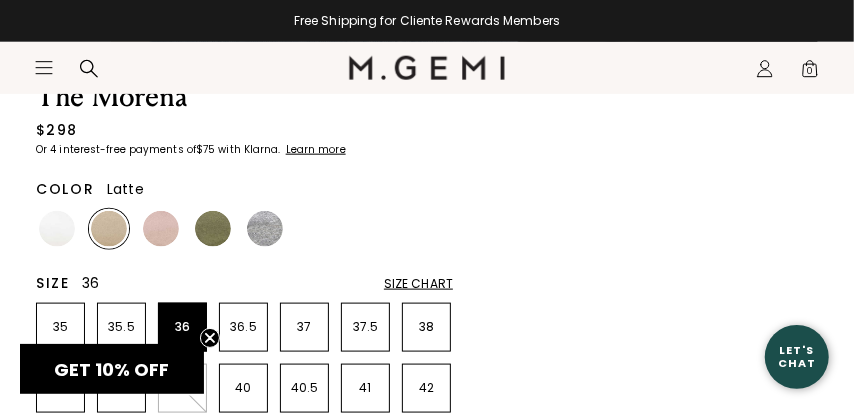 click at bounding box center [109, 229] 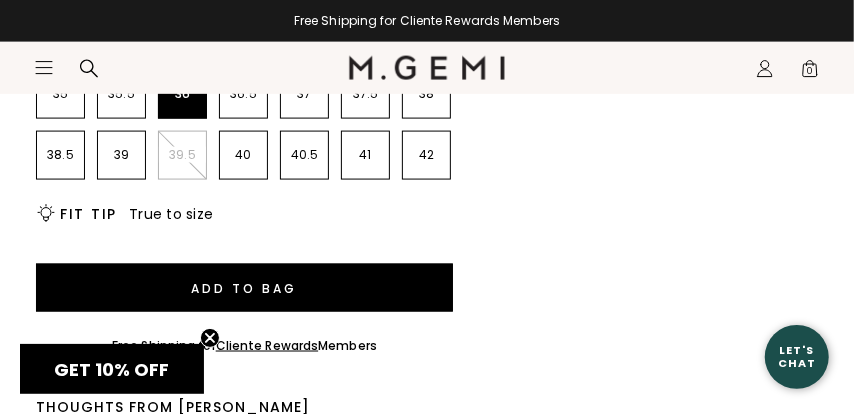 scroll, scrollTop: 1172, scrollLeft: 0, axis: vertical 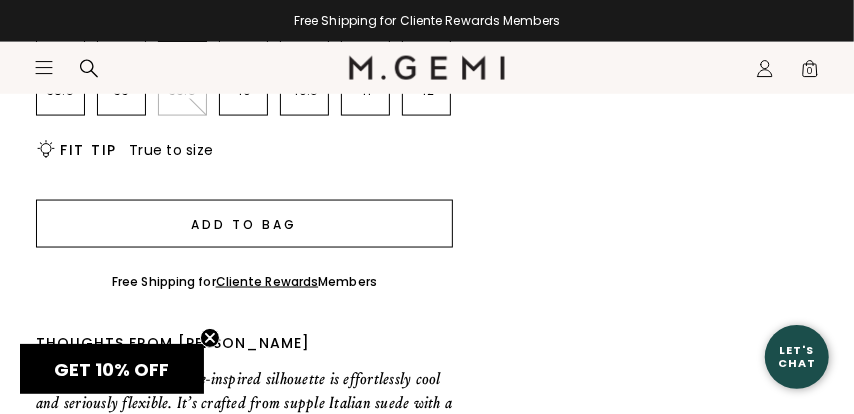 click on "Add to Bag" at bounding box center [244, 224] 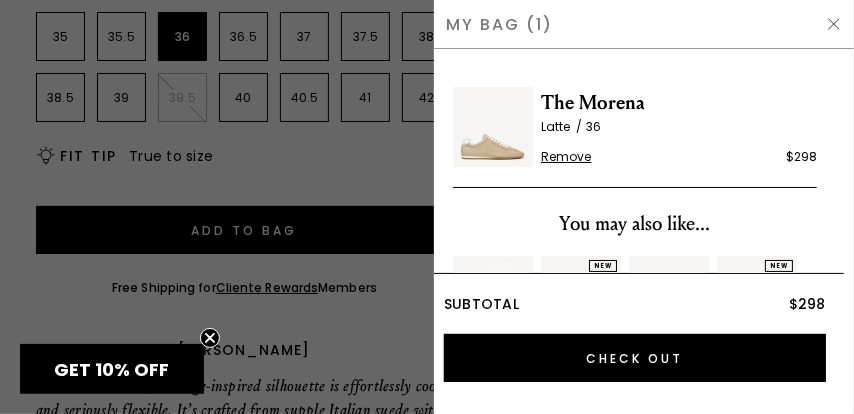 scroll, scrollTop: 0, scrollLeft: 0, axis: both 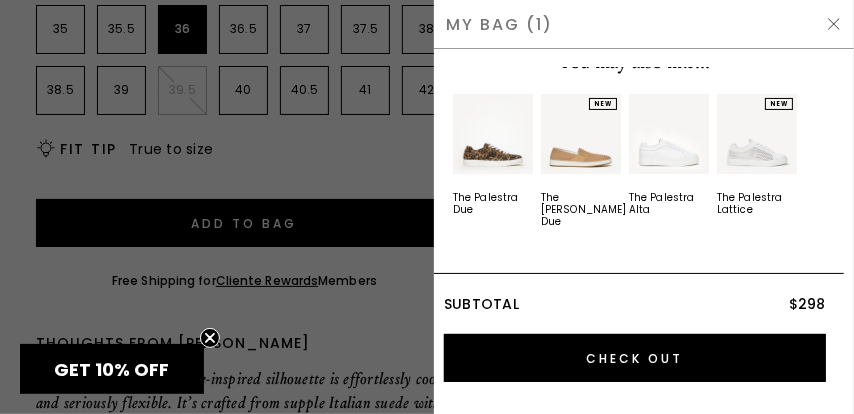 click at bounding box center (669, 134) 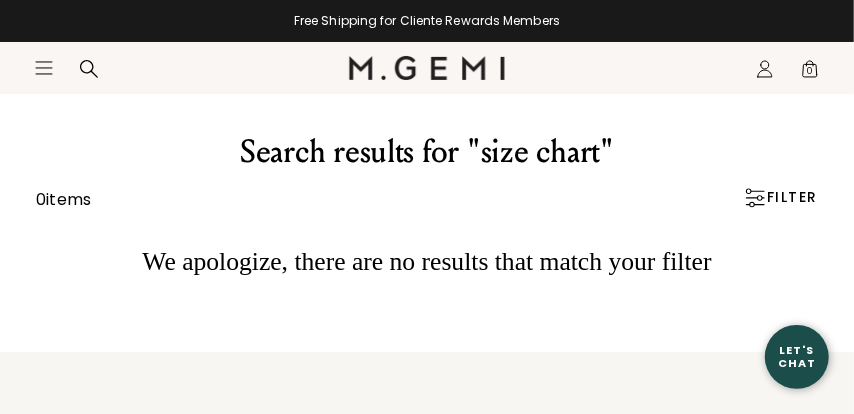 scroll, scrollTop: 59, scrollLeft: 0, axis: vertical 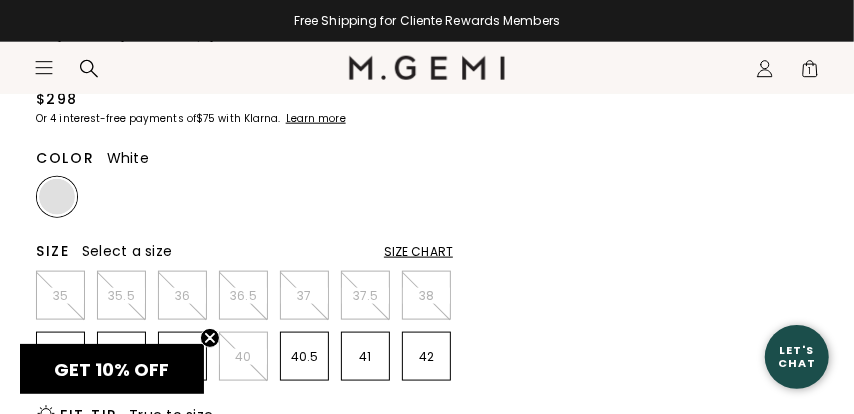 click 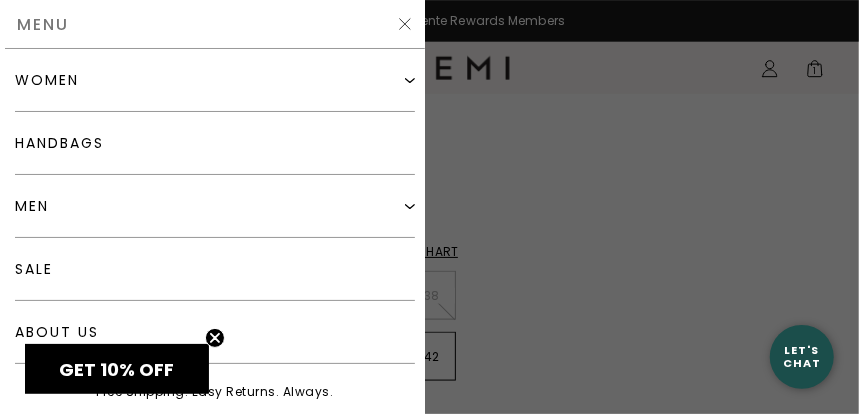 scroll, scrollTop: 901, scrollLeft: 0, axis: vertical 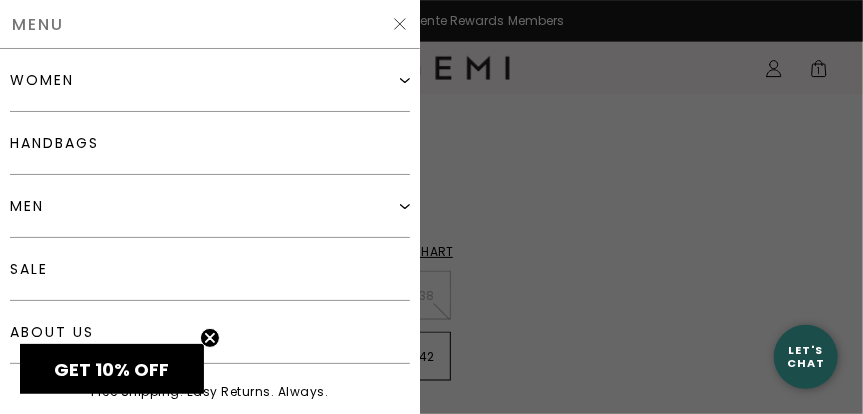 click on "women" at bounding box center (210, 80) 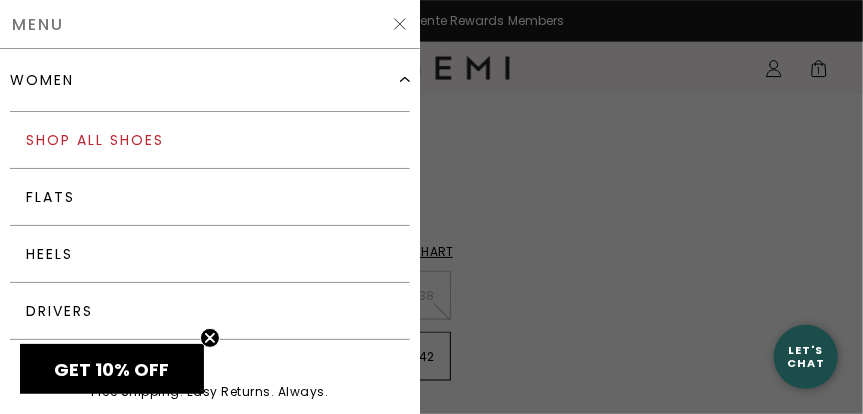 click on "Shop All Shoes" at bounding box center [210, 140] 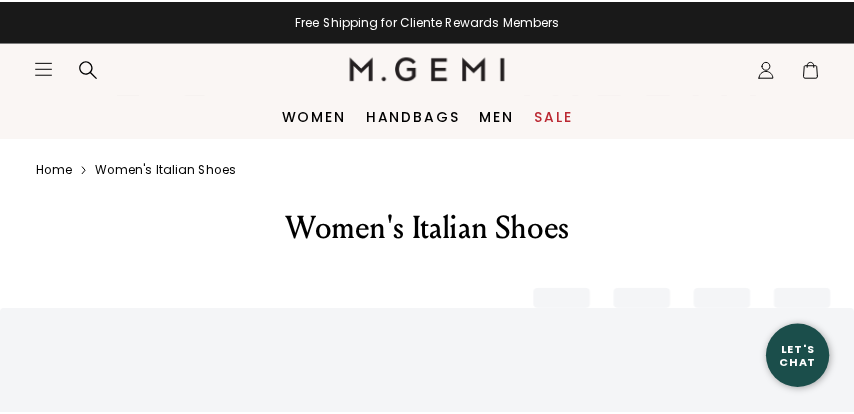 scroll, scrollTop: 0, scrollLeft: 0, axis: both 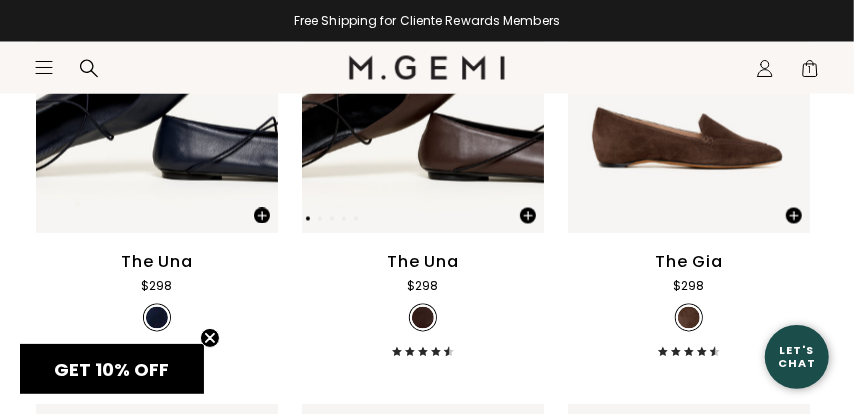 click at bounding box center [423, 71] 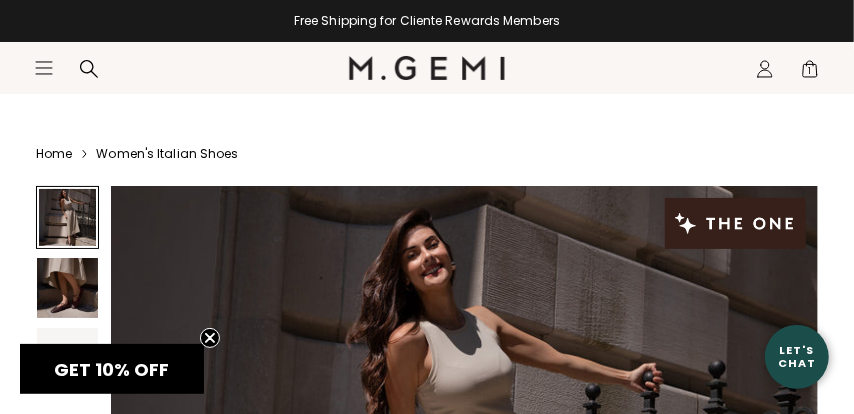 scroll, scrollTop: 500, scrollLeft: 0, axis: vertical 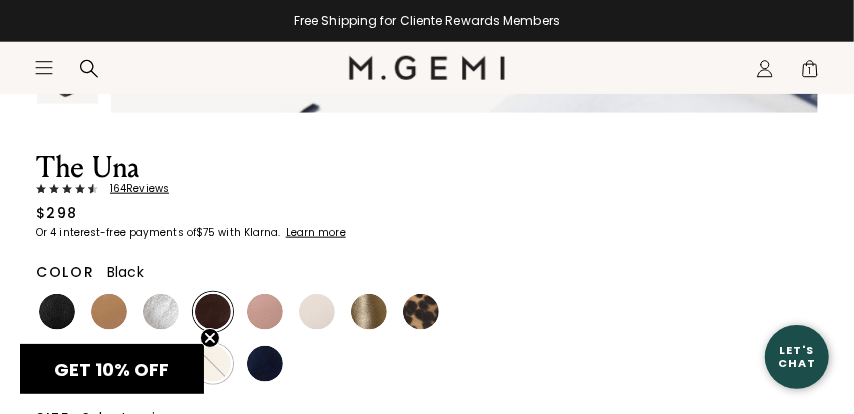 click at bounding box center [57, 312] 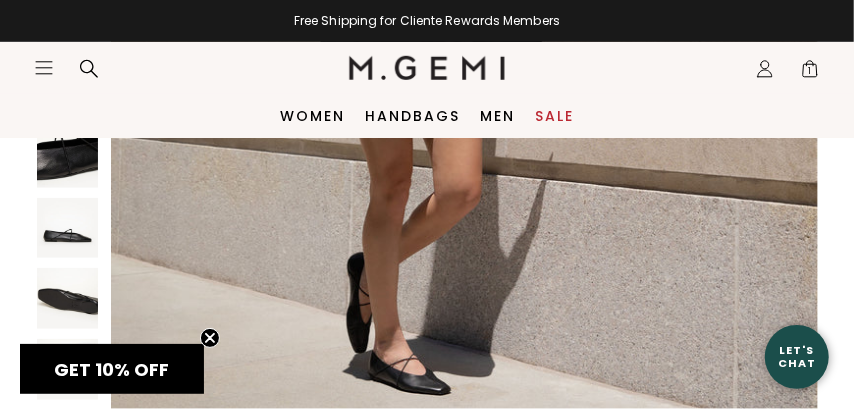 scroll, scrollTop: 506, scrollLeft: 0, axis: vertical 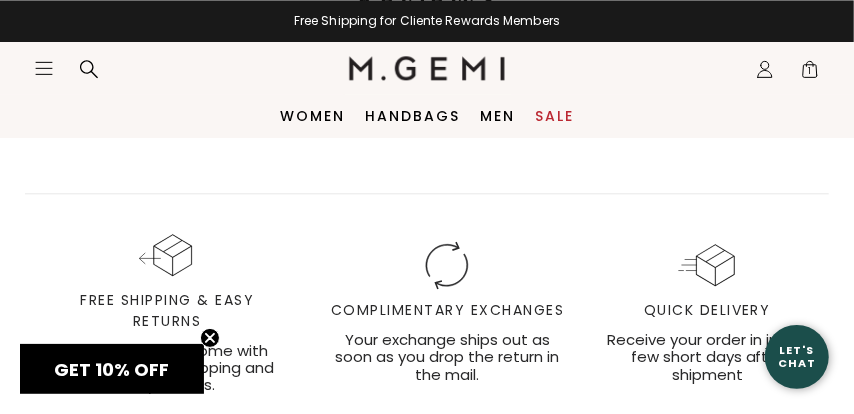 click at bounding box center [157, -329] 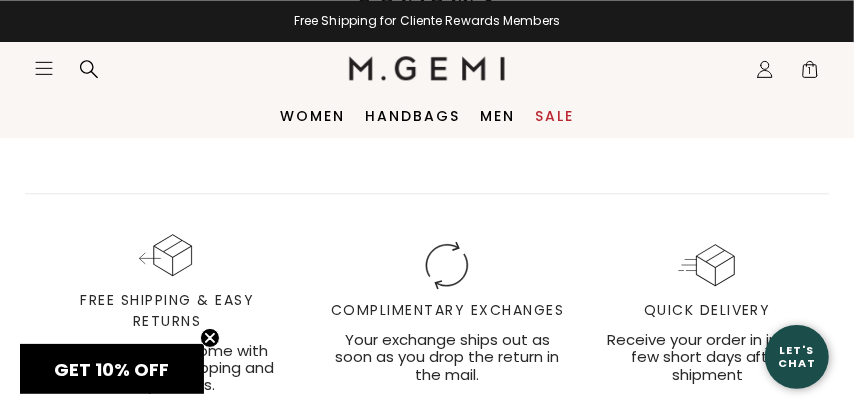 click at bounding box center (157, -329) 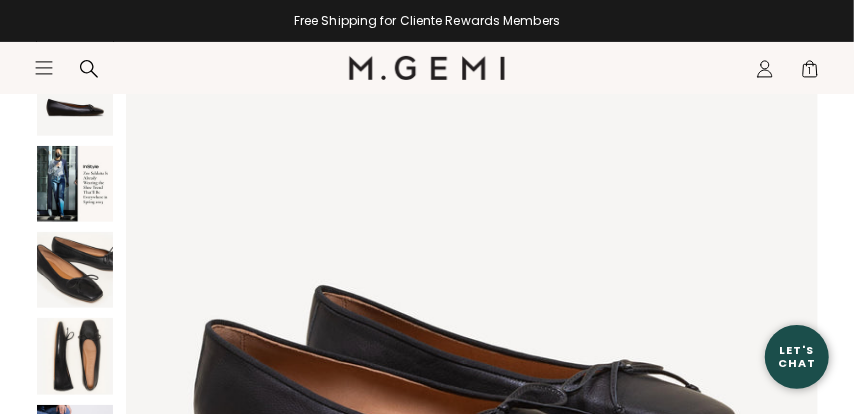 scroll, scrollTop: 238, scrollLeft: 0, axis: vertical 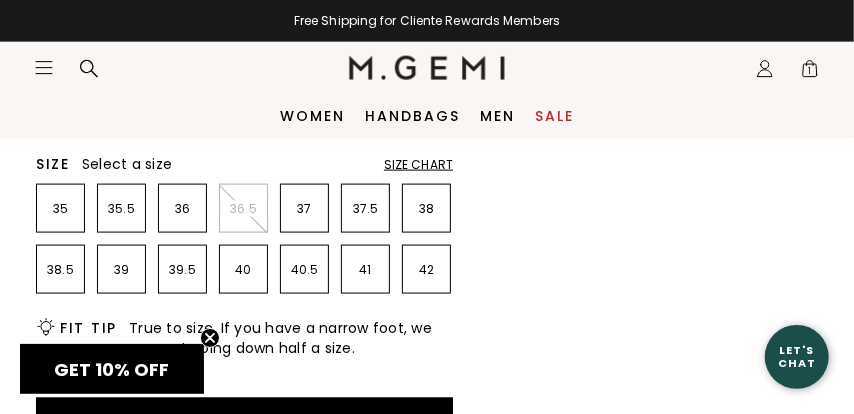 click on "Size Chart" at bounding box center [418, 165] 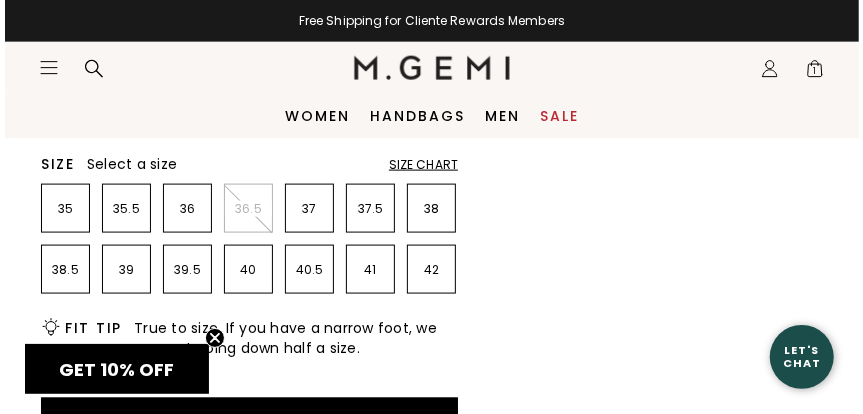 scroll, scrollTop: 0, scrollLeft: 0, axis: both 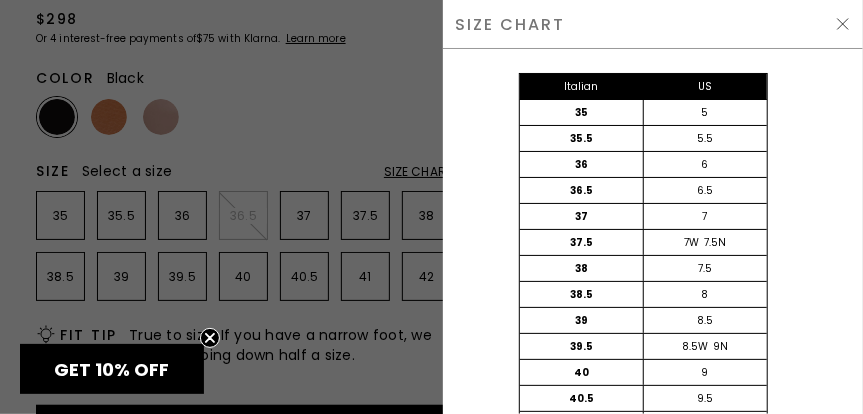 click at bounding box center [431, 207] 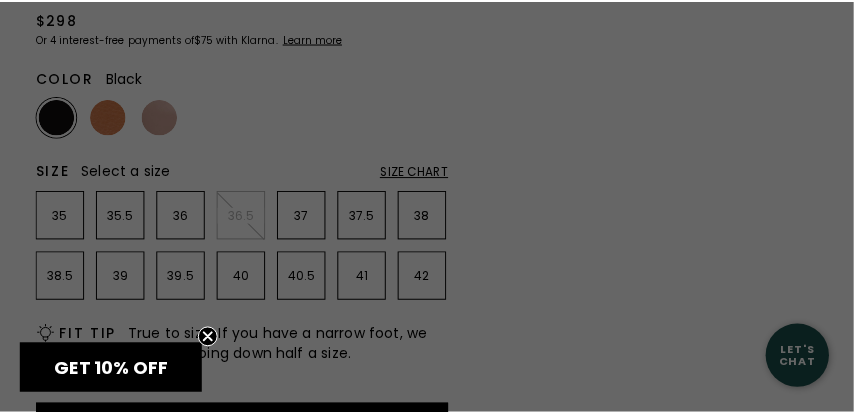 scroll, scrollTop: 1010, scrollLeft: 0, axis: vertical 